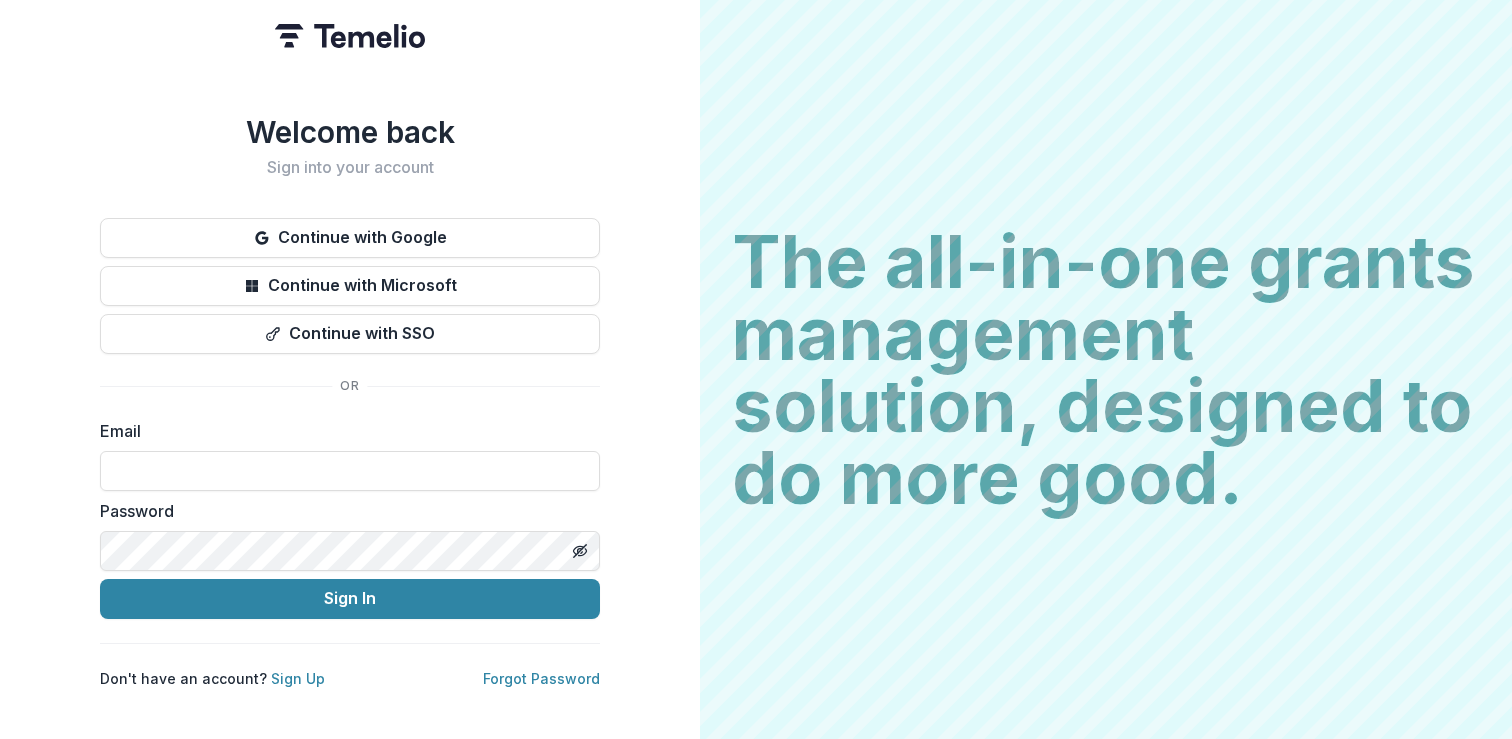 scroll, scrollTop: 0, scrollLeft: 0, axis: both 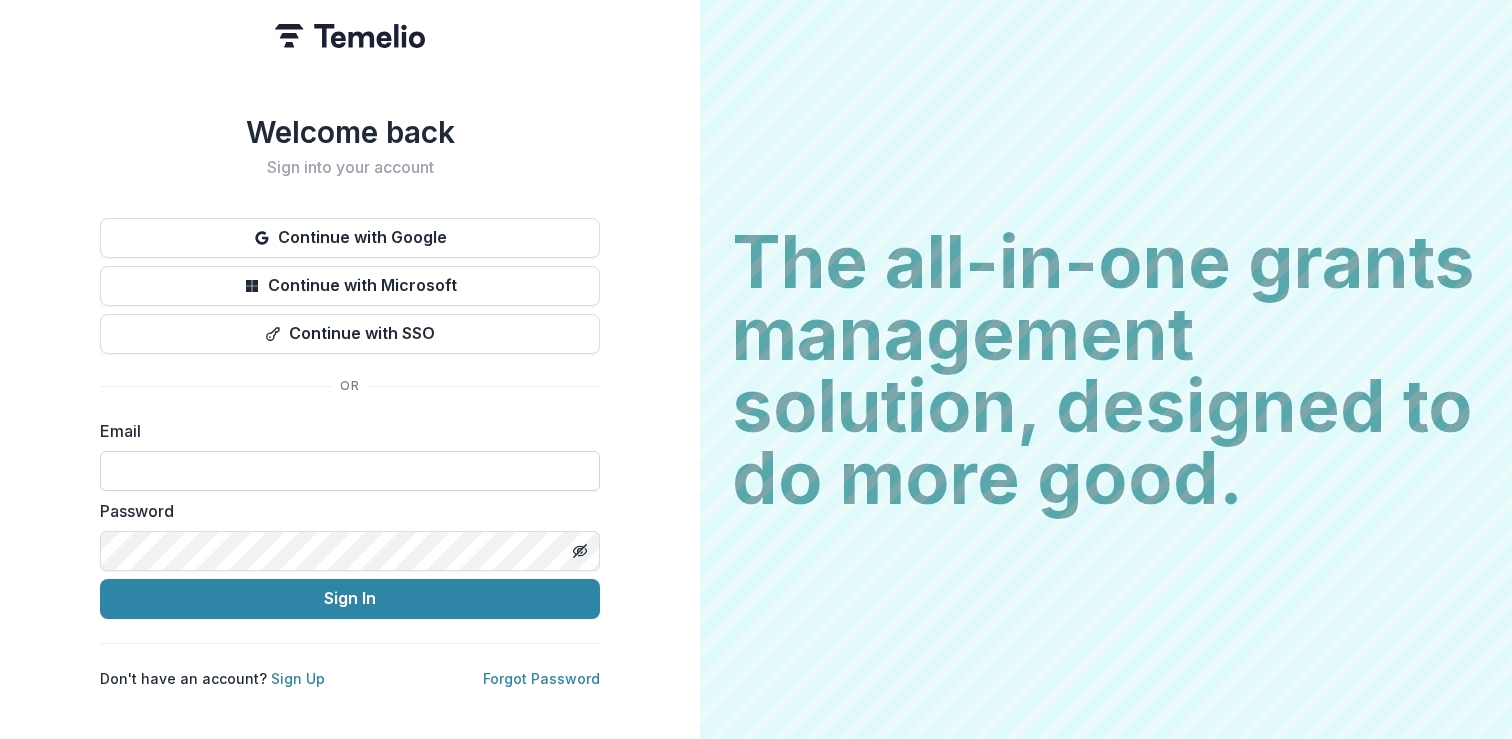 click at bounding box center (350, 471) 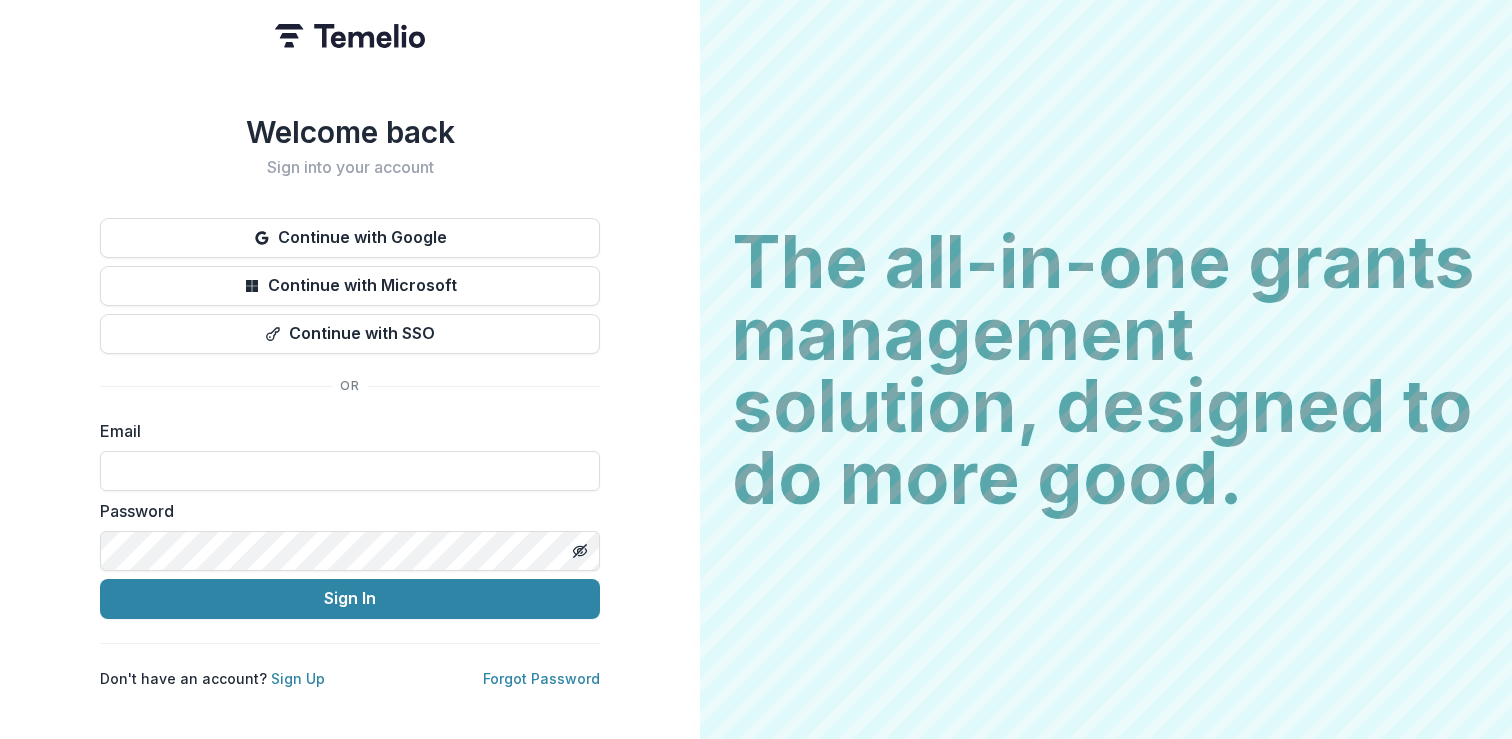 type on "**********" 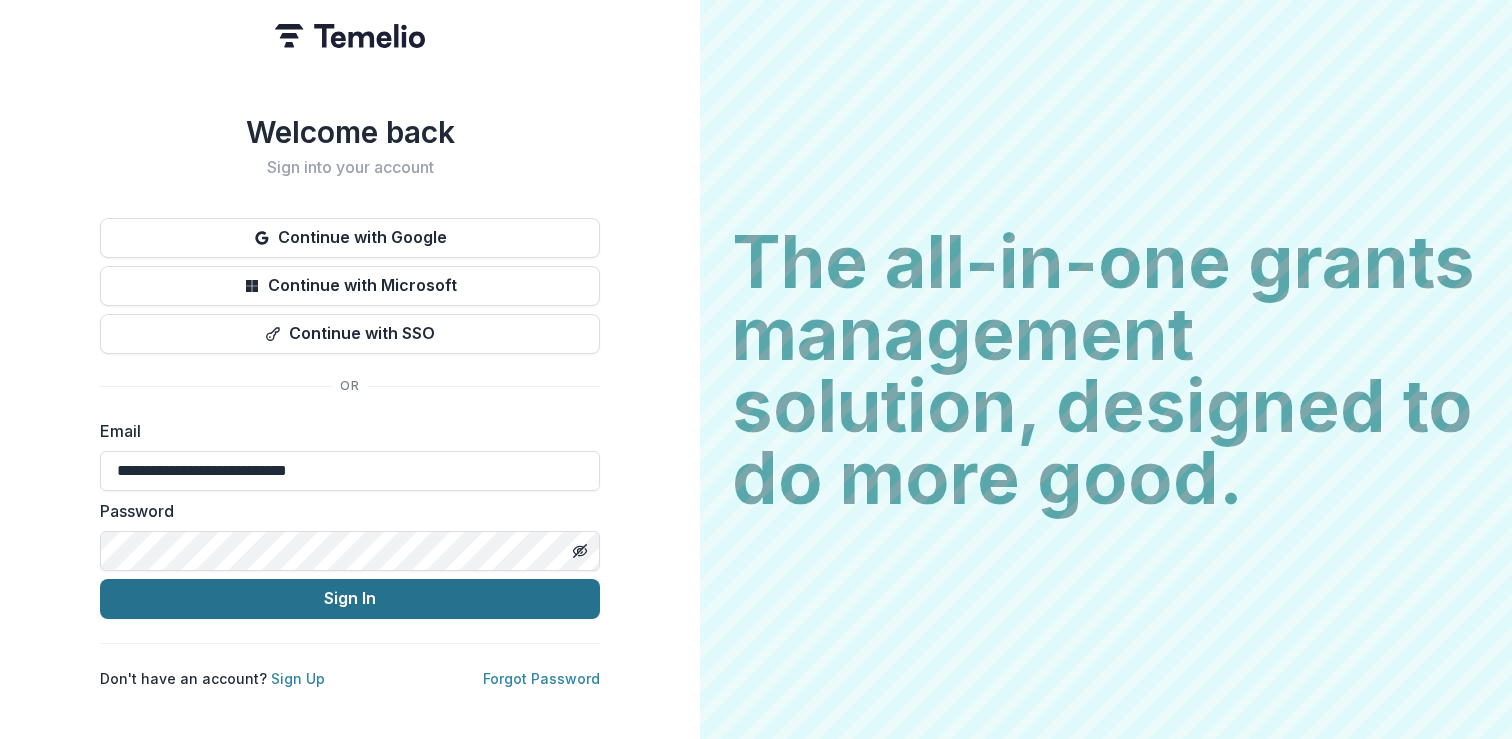 click on "Sign In" at bounding box center [350, 599] 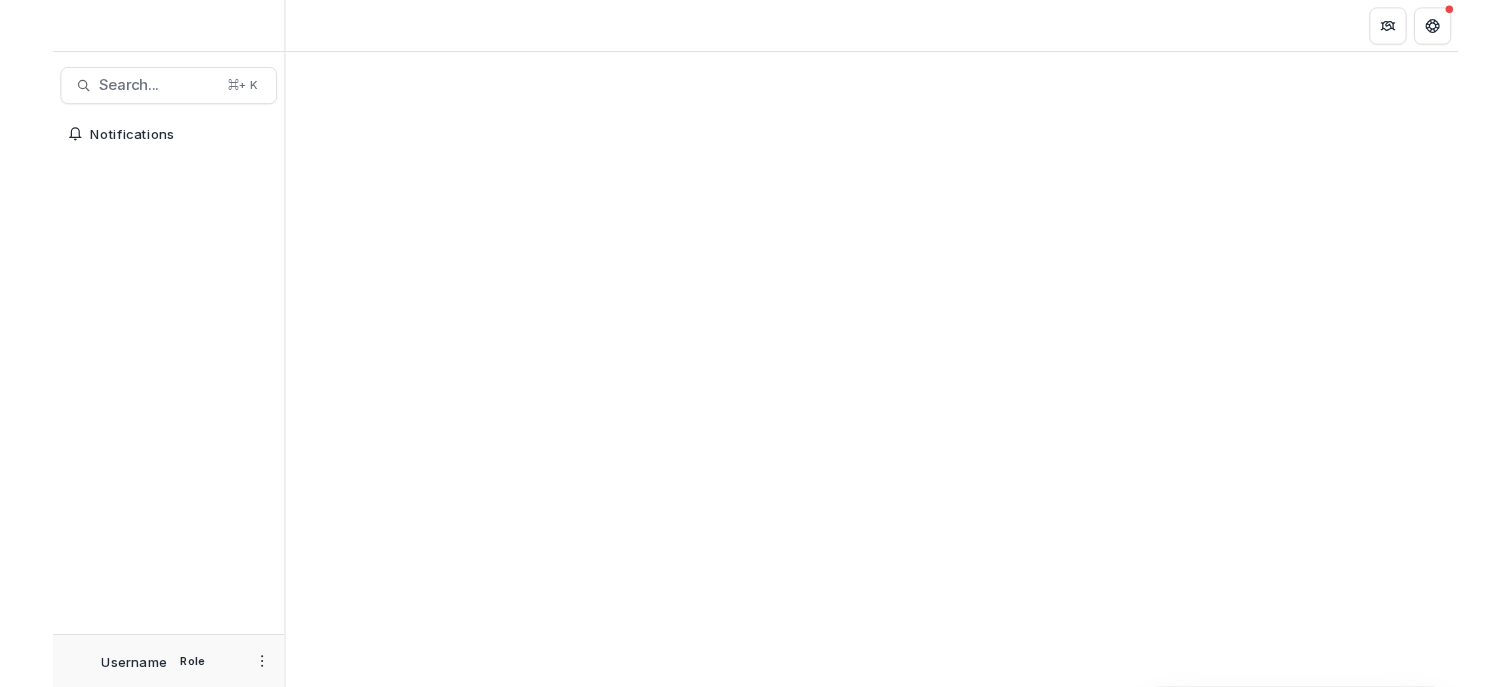 scroll, scrollTop: 0, scrollLeft: 0, axis: both 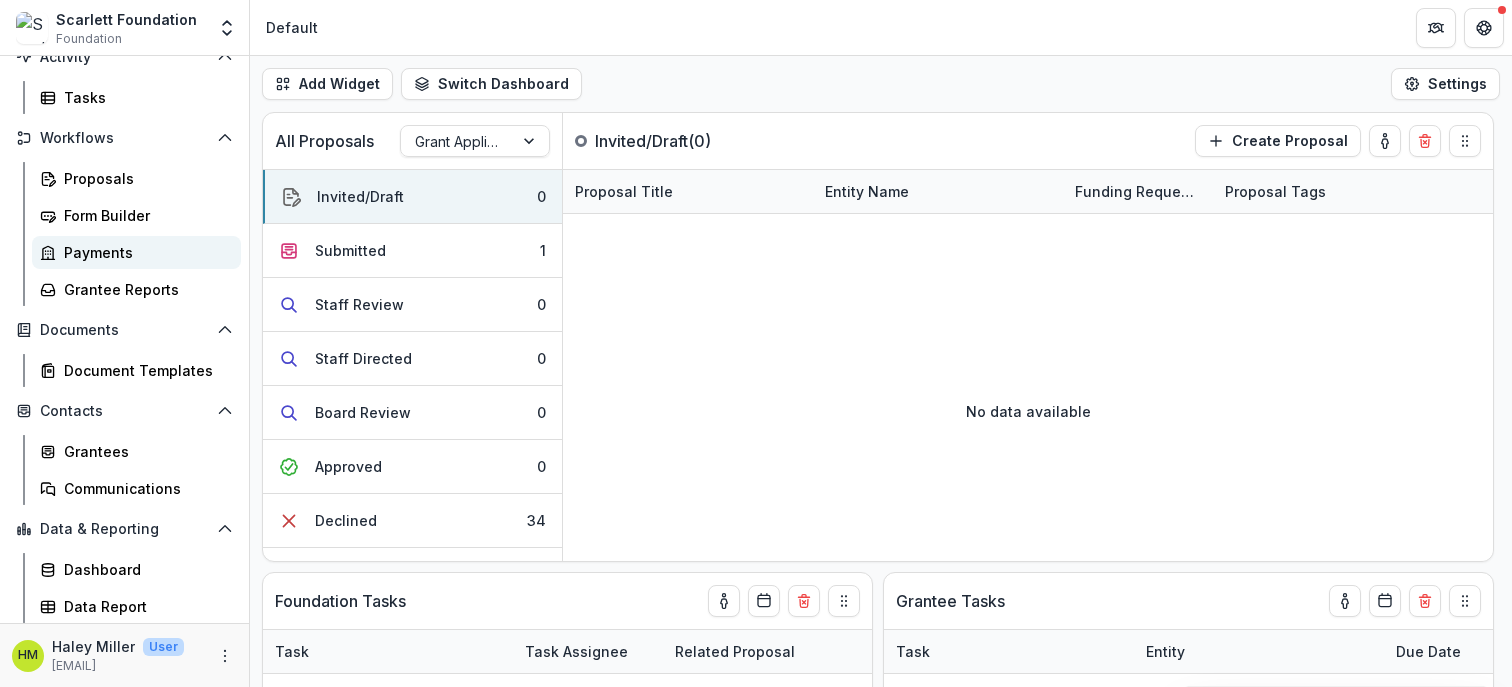 click on "Payments" at bounding box center [144, 252] 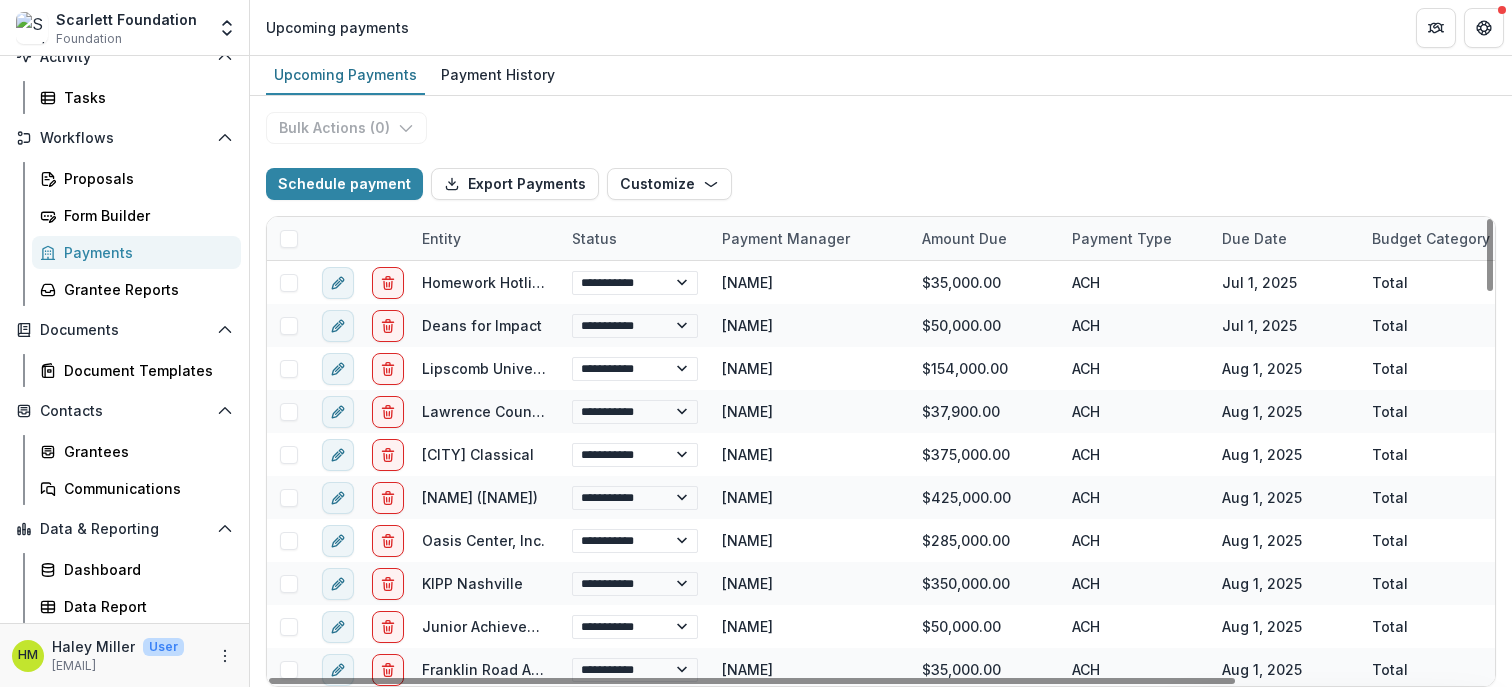 click on "Entity" at bounding box center (441, 238) 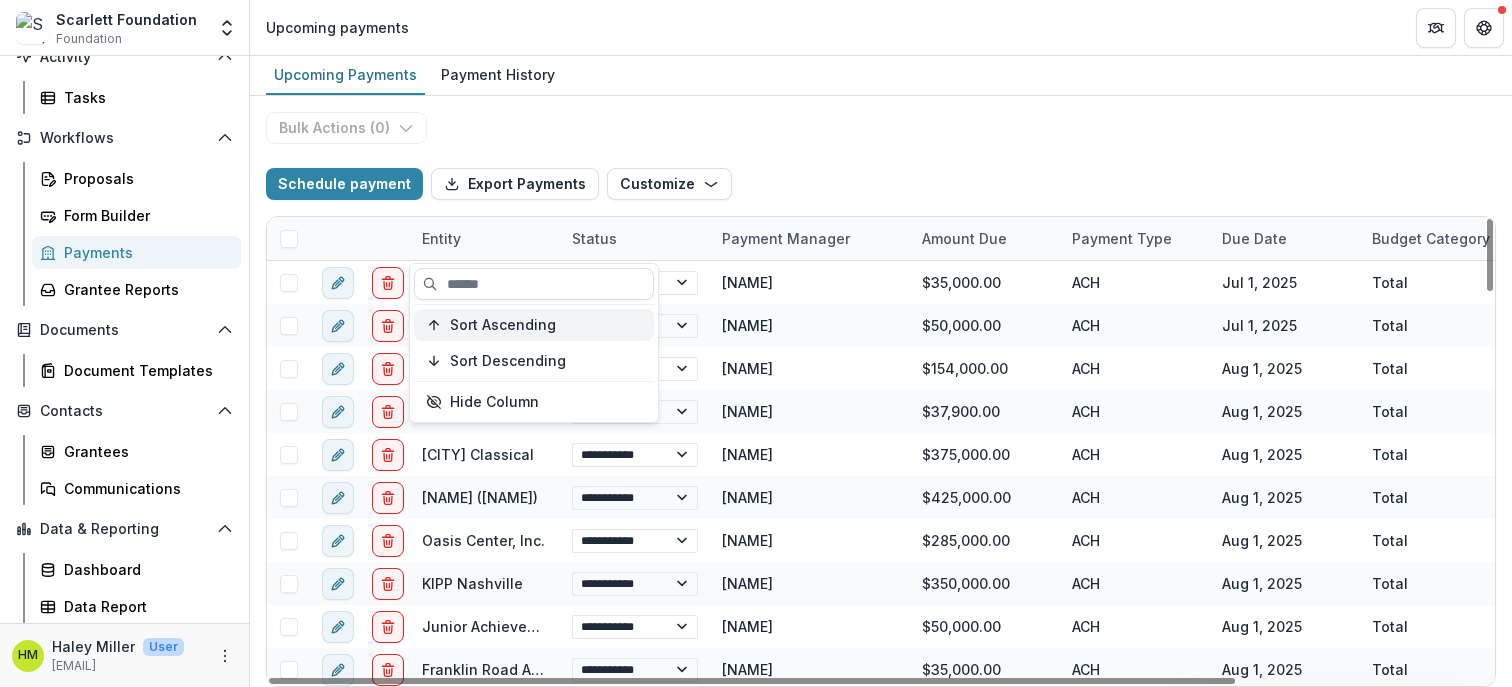 click on "Sort Ascending" at bounding box center (503, 325) 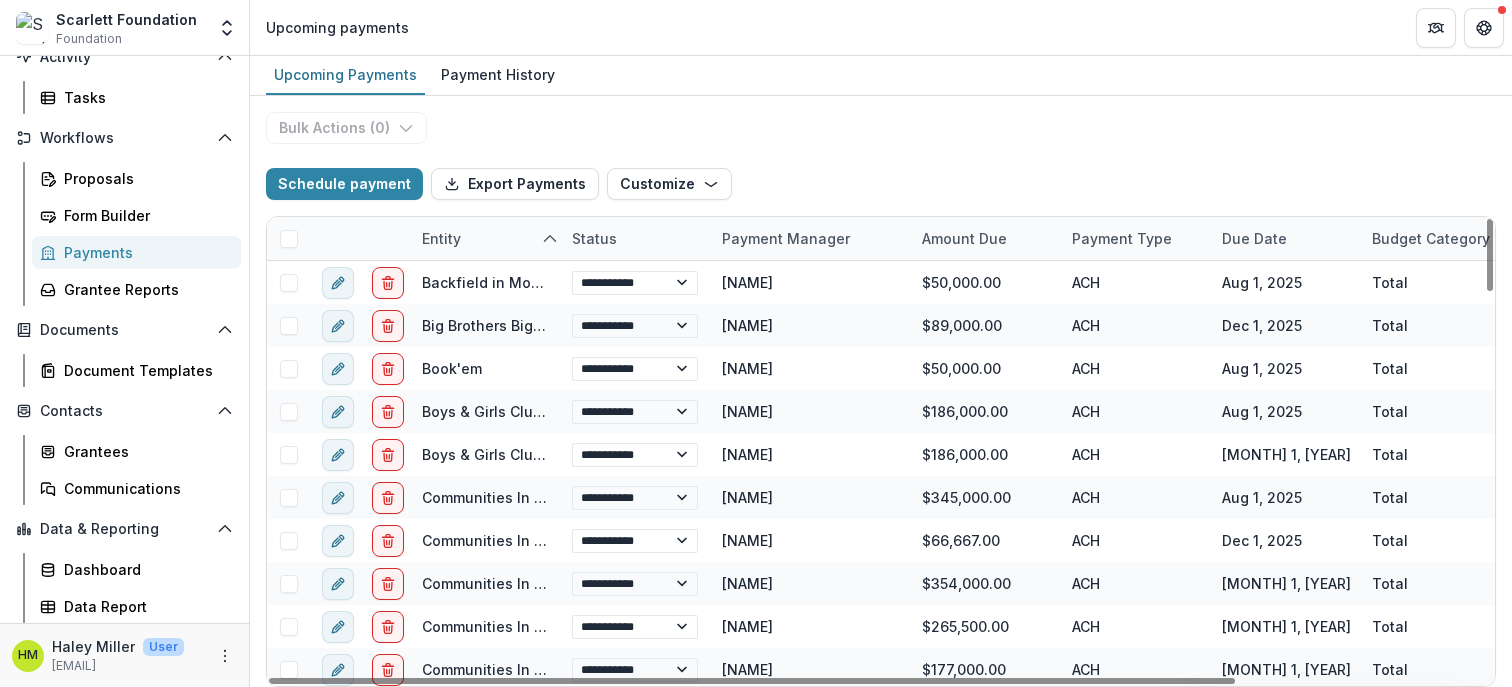 click on "**********" at bounding box center [881, 391] 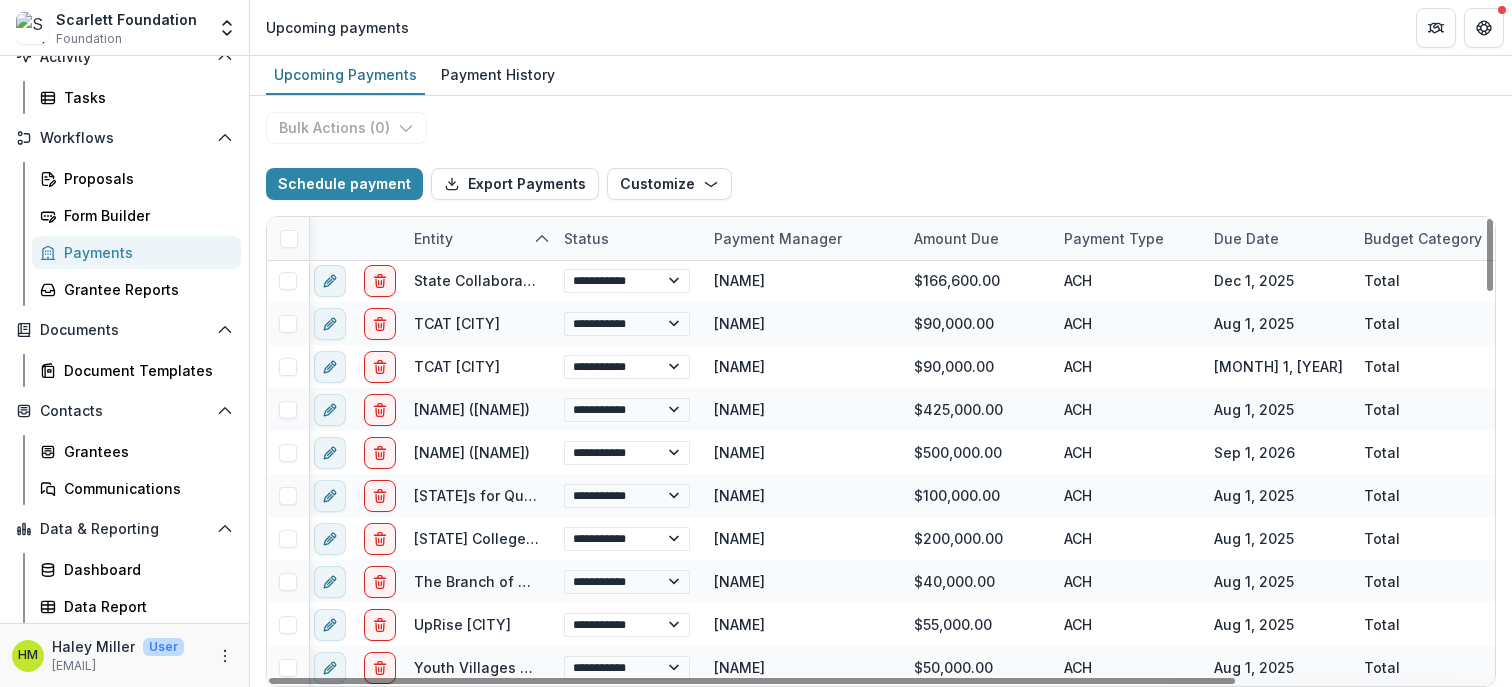 scroll, scrollTop: 2410, scrollLeft: 0, axis: vertical 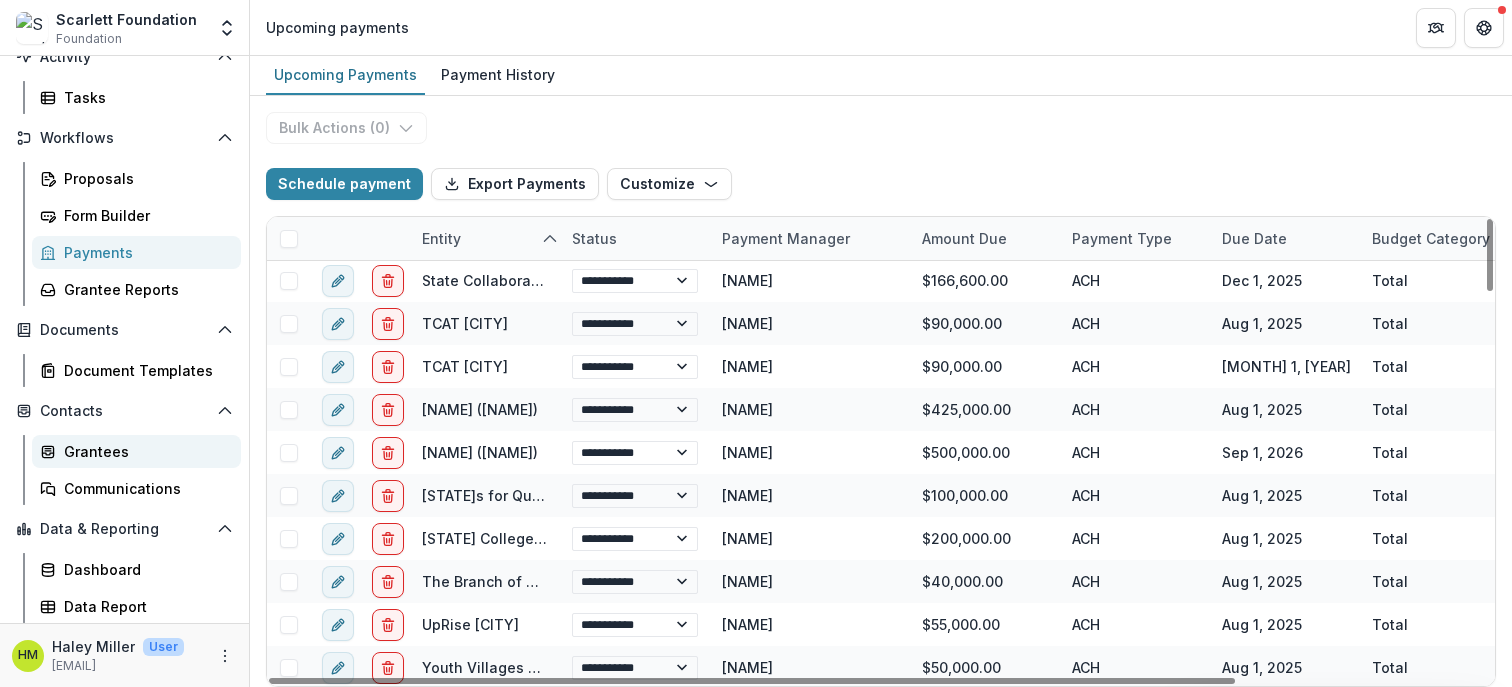 click on "Grantees" at bounding box center (144, 451) 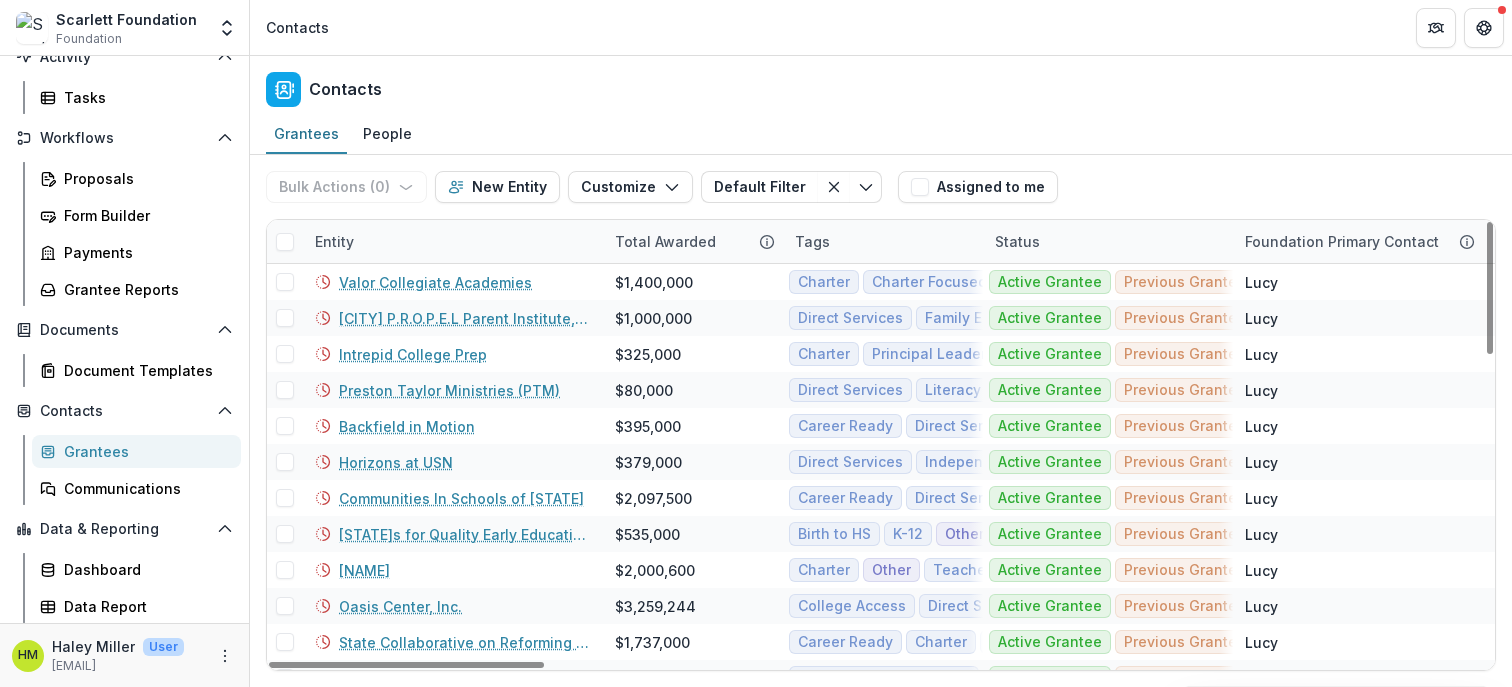 click on "Entity" at bounding box center [334, 241] 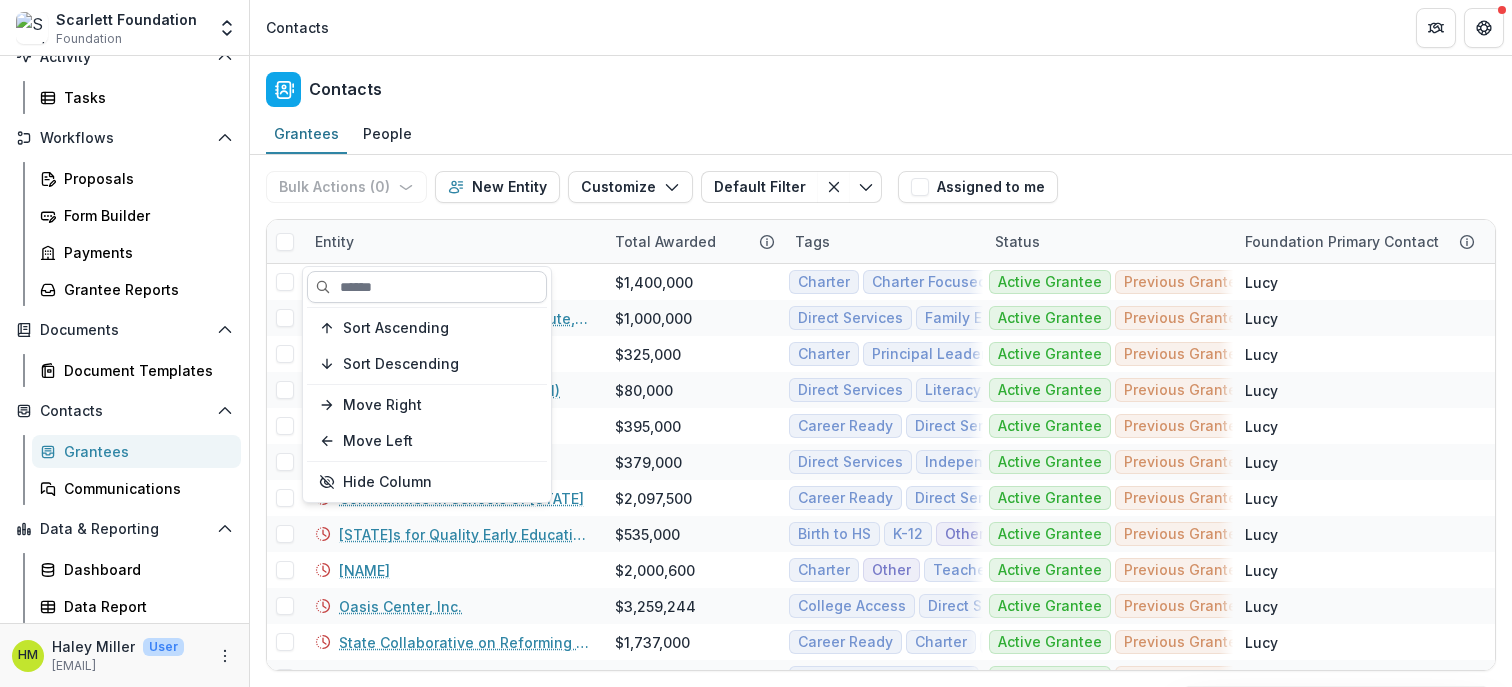 click at bounding box center [427, 287] 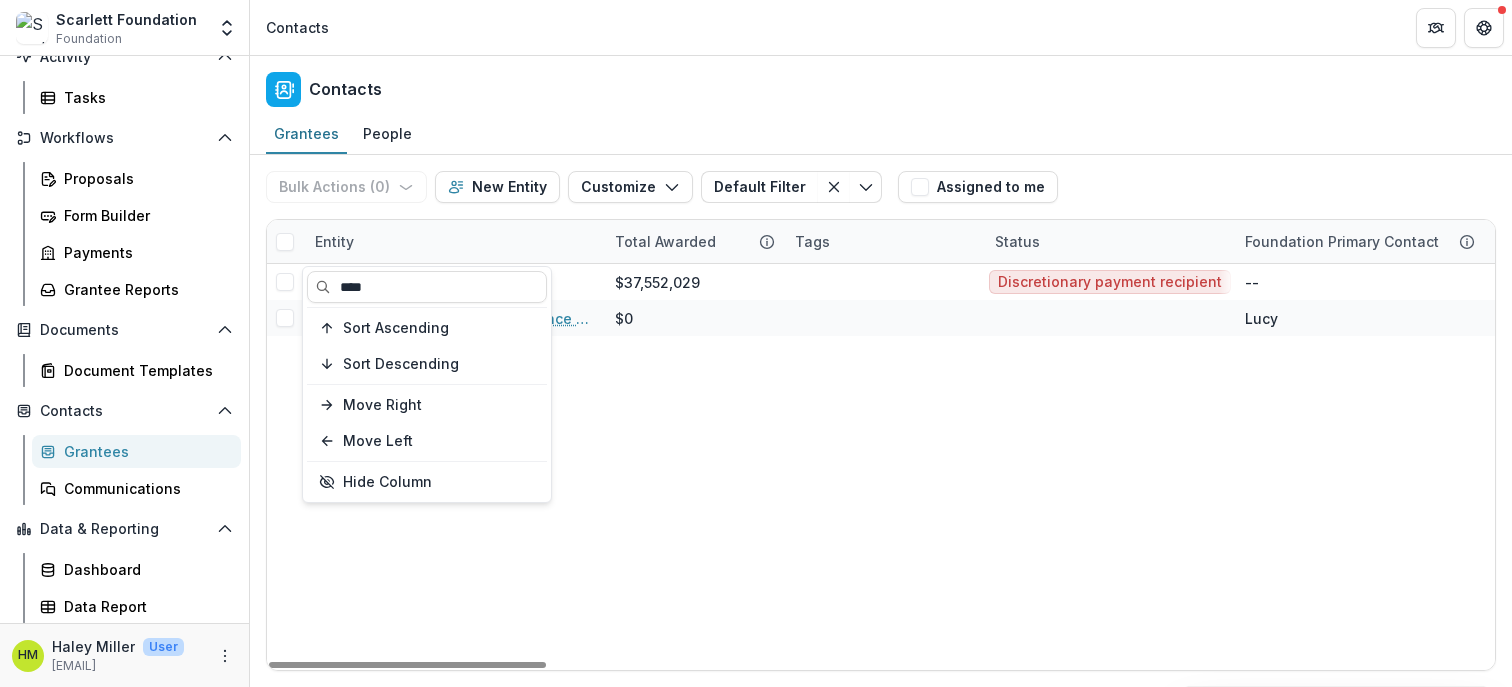 type on "****" 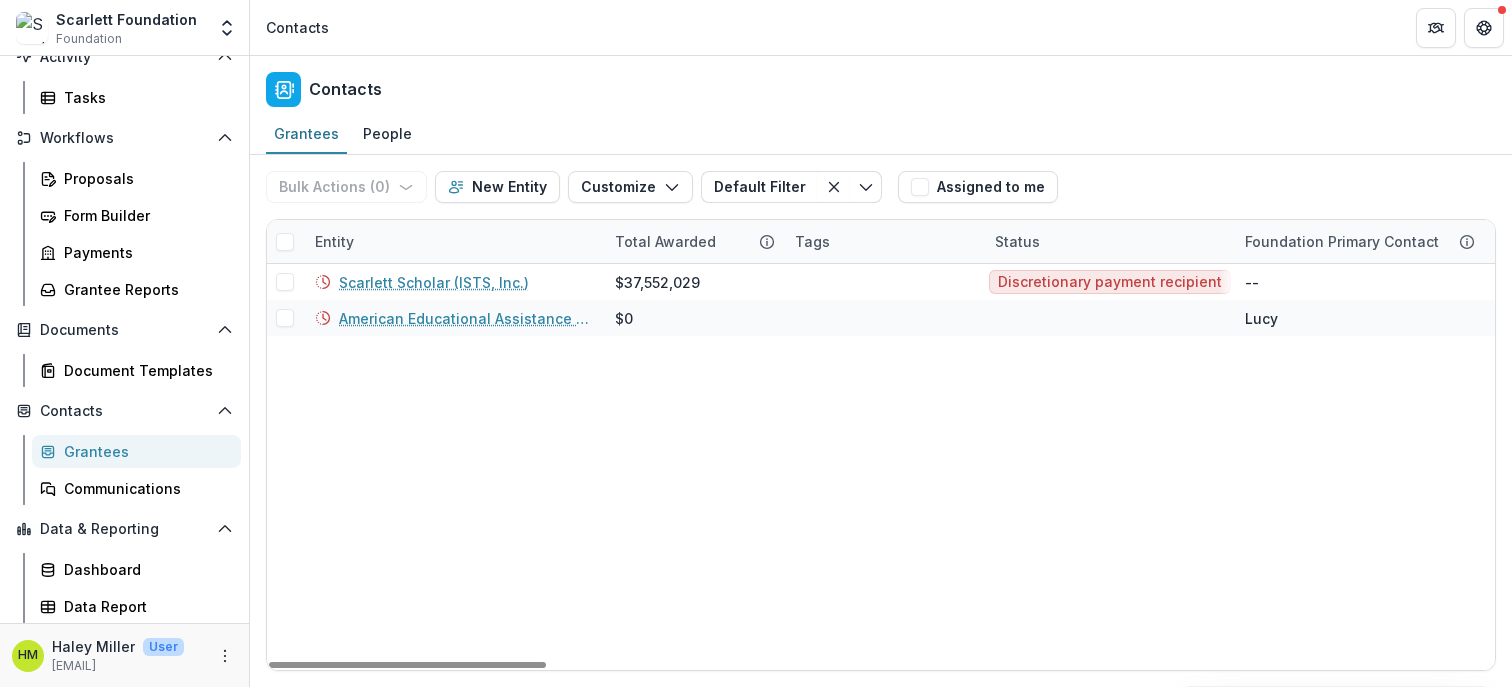 click on "[NAME] ([NAME], [NAME]) $[NUMBER] Discretionary payment recipient -- -- Organization [NAME] ([NAME] scholarship) (in-active) $[NUMBER] [NAME] [NUMBER]-[NUMBER] -- Organization" at bounding box center (2975, 467) 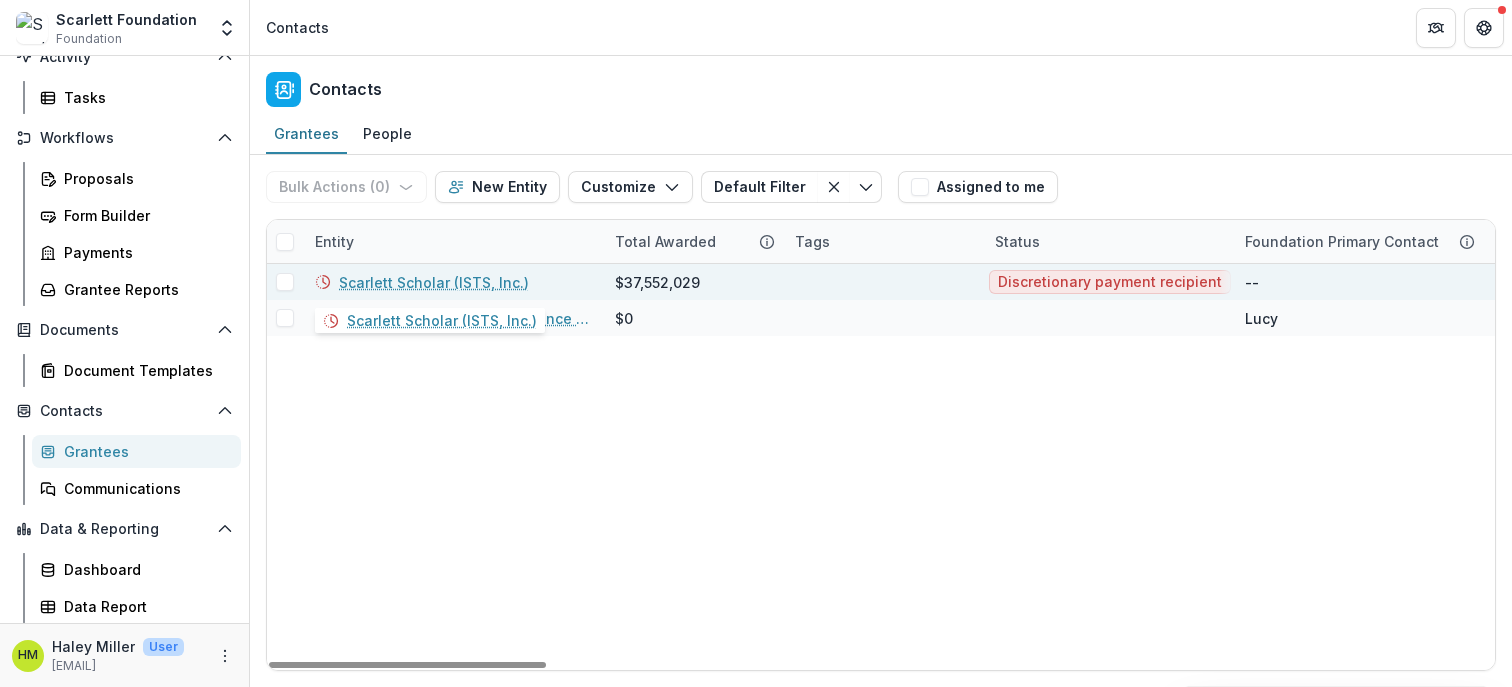 click on "Scarlett Scholar (ISTS, Inc.)" at bounding box center (434, 282) 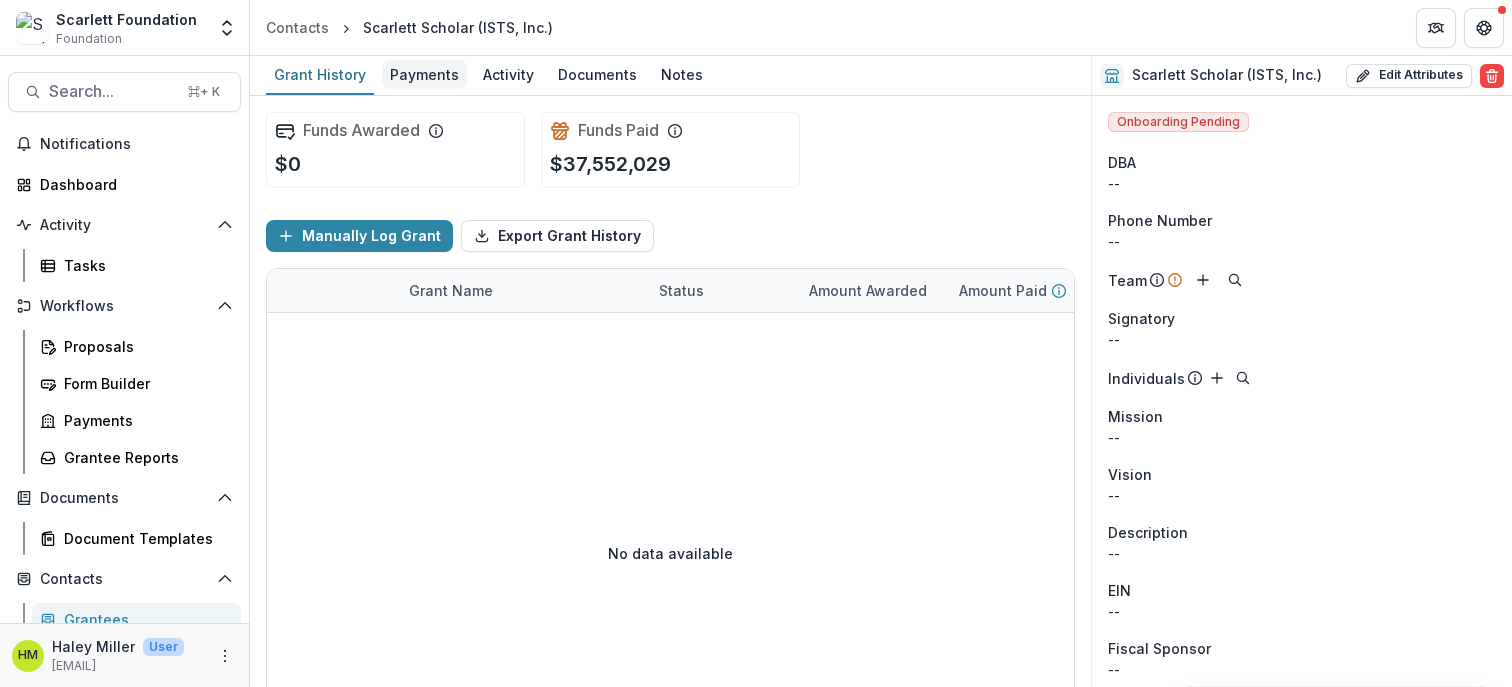 click on "Payments" at bounding box center (424, 74) 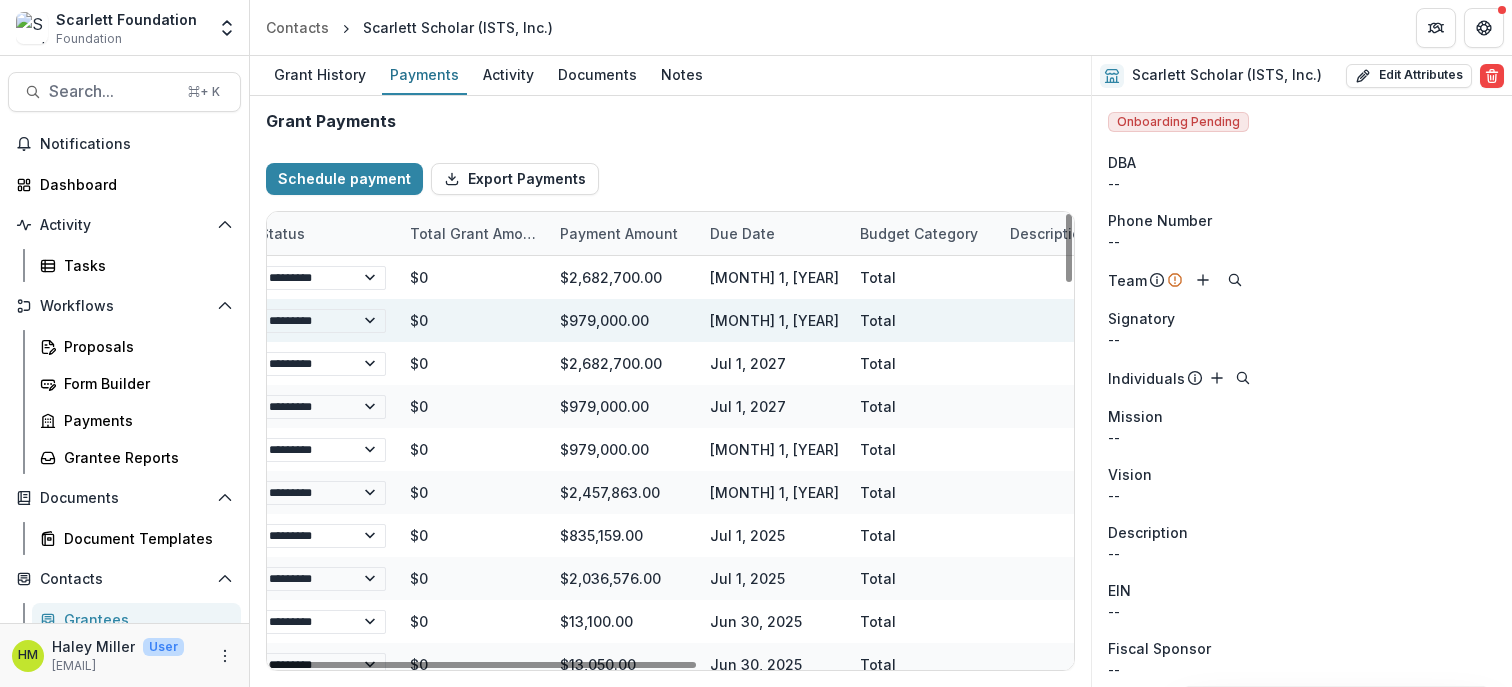 scroll, scrollTop: 0, scrollLeft: 0, axis: both 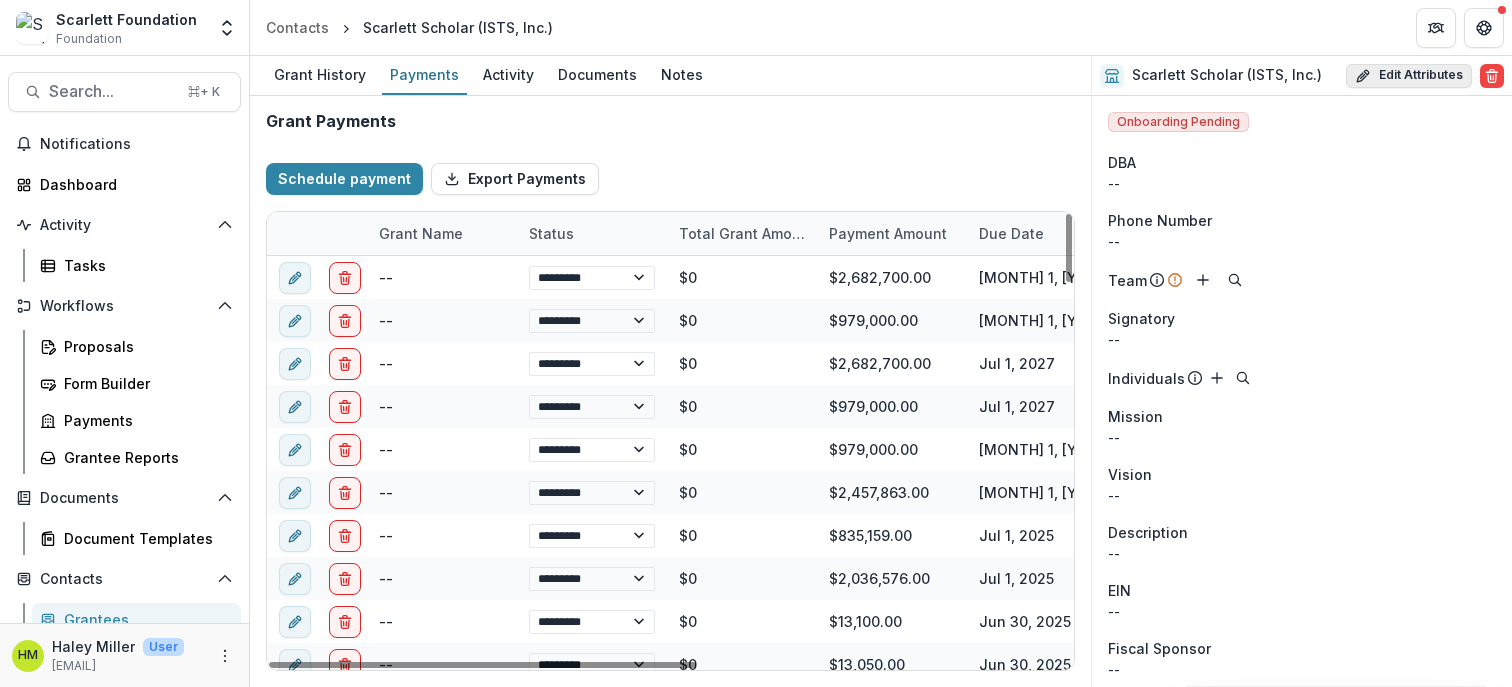 select on "****" 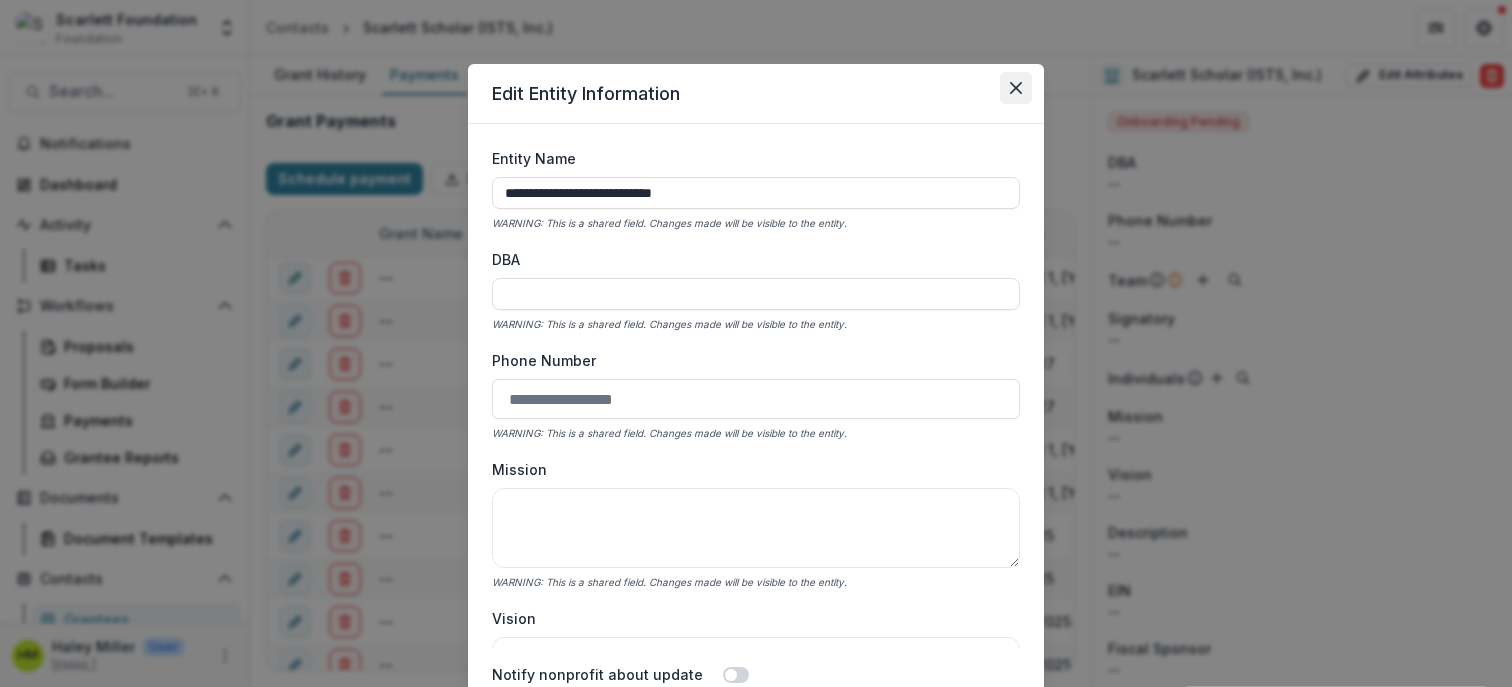click 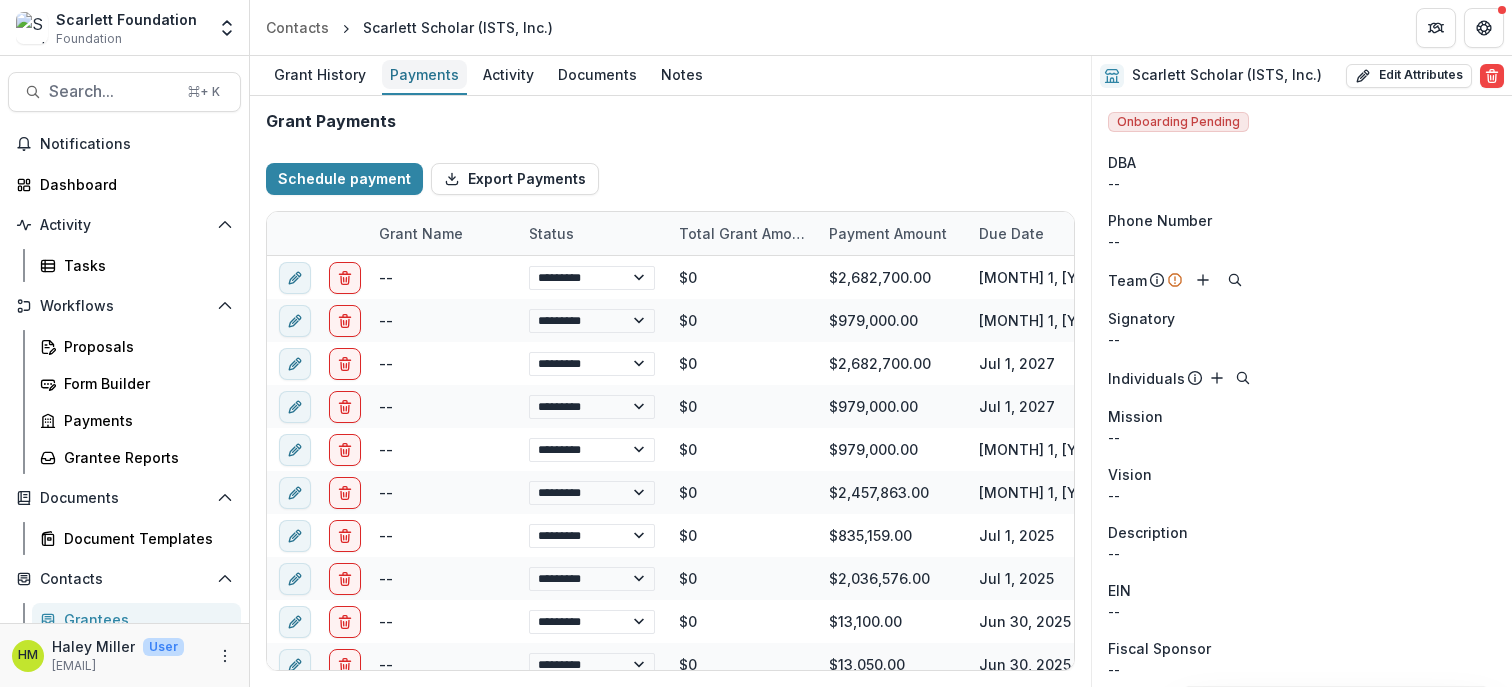 click on "Payments" at bounding box center (424, 74) 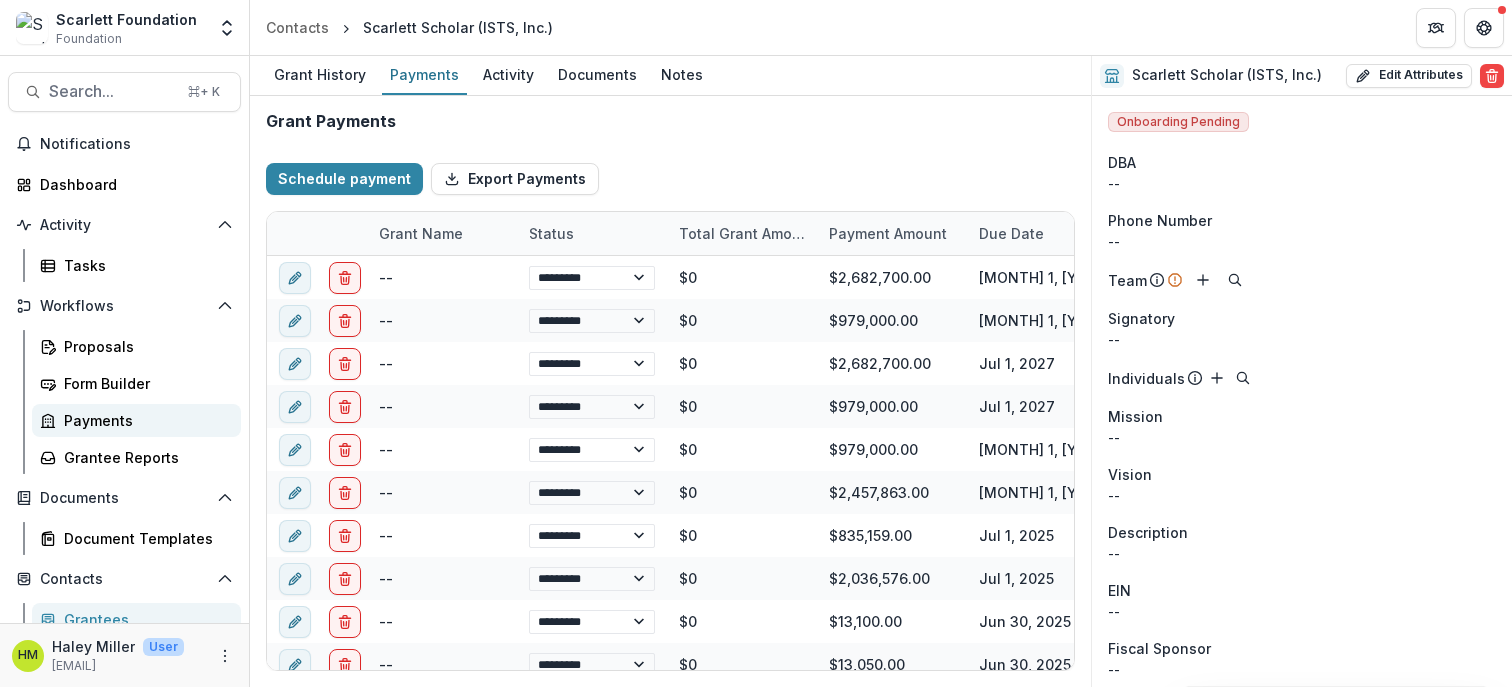 click on "Payments" at bounding box center (144, 420) 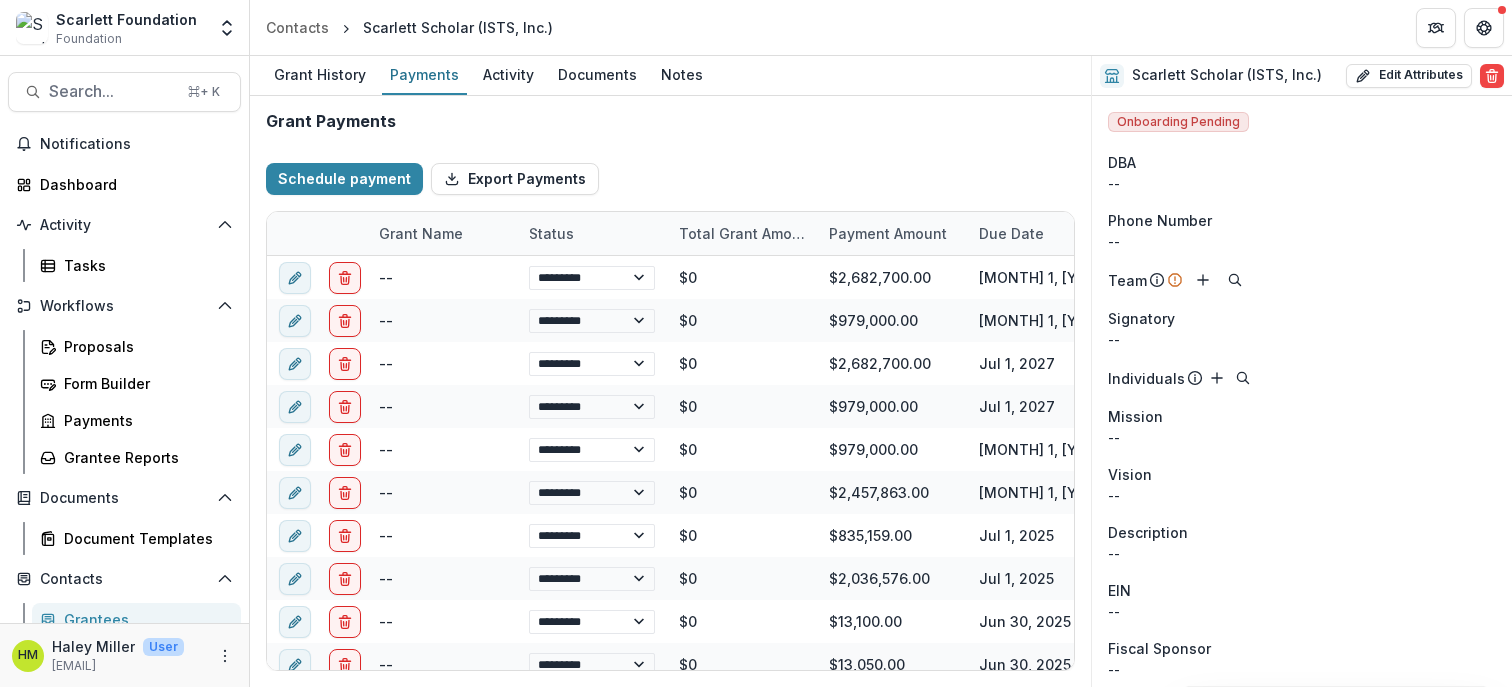 select on "****" 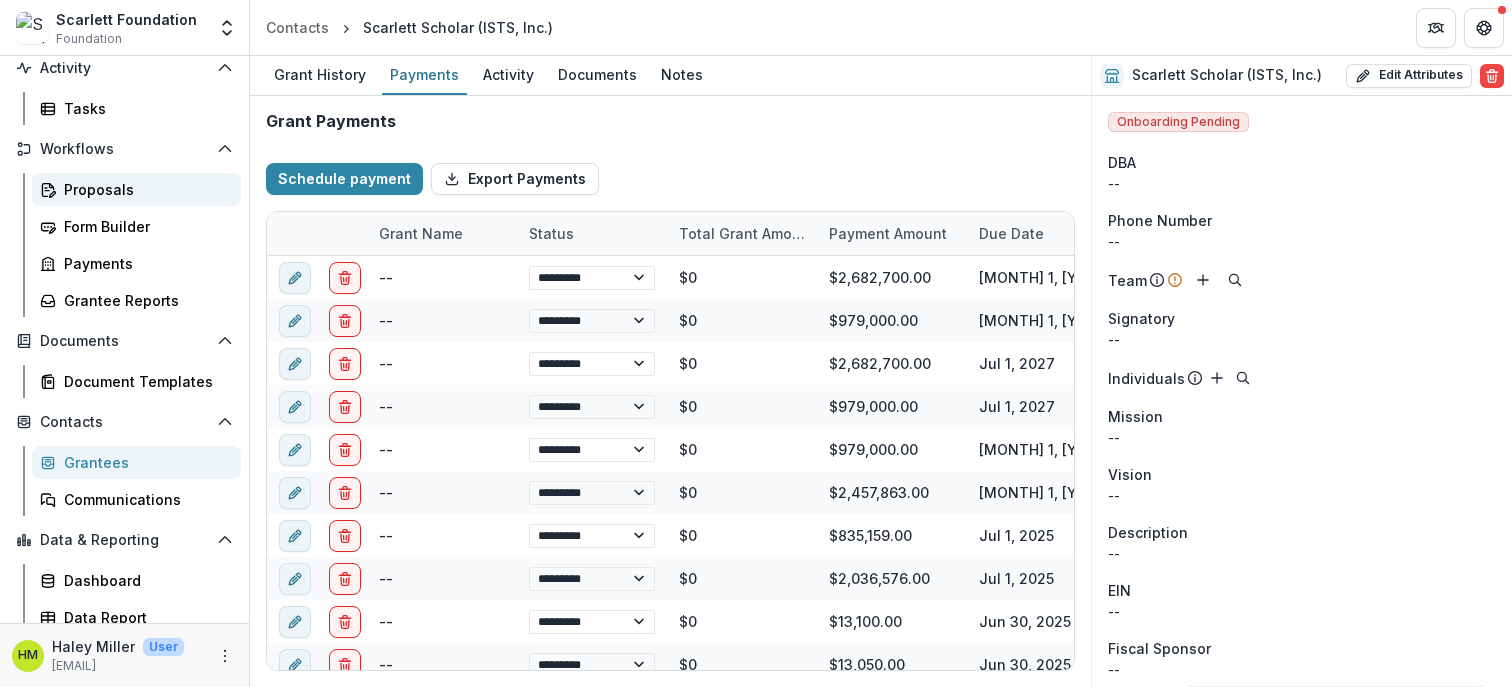 scroll, scrollTop: 160, scrollLeft: 0, axis: vertical 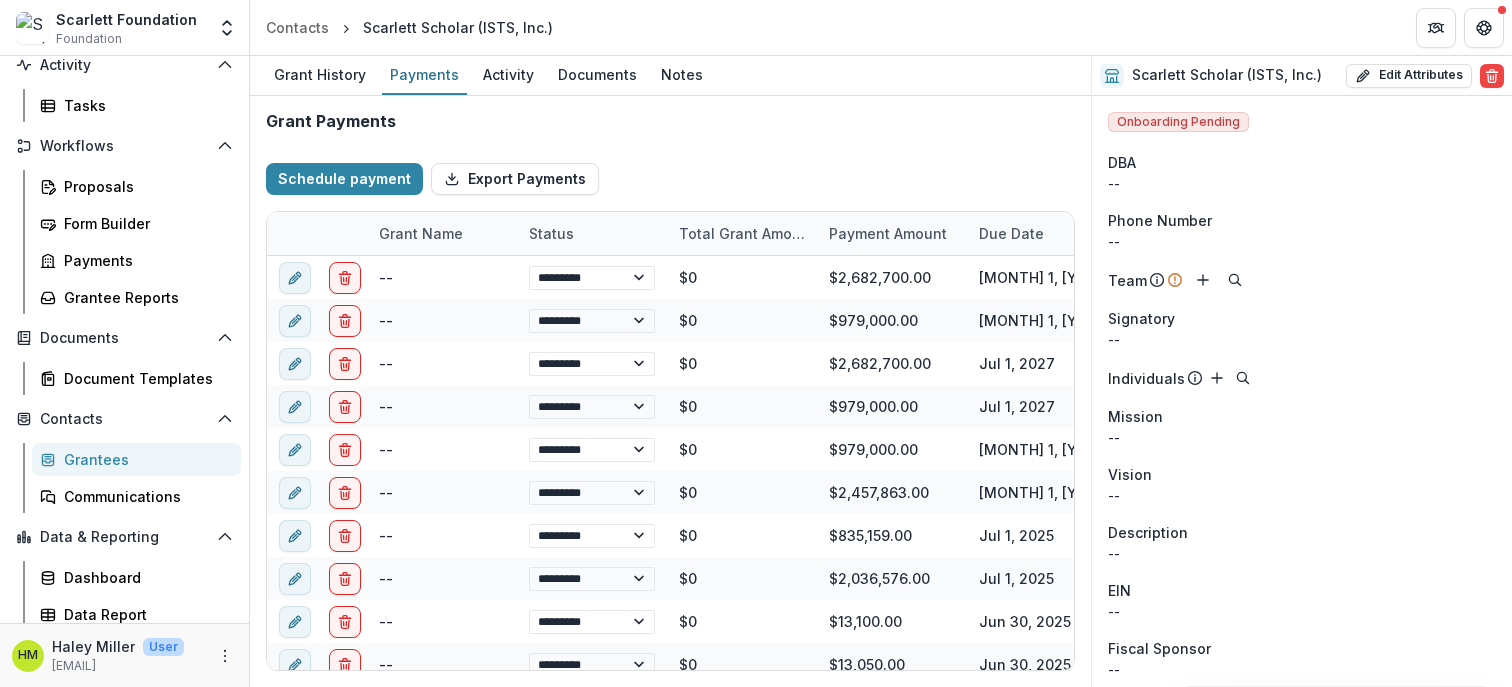 click on "Grantees" at bounding box center [144, 459] 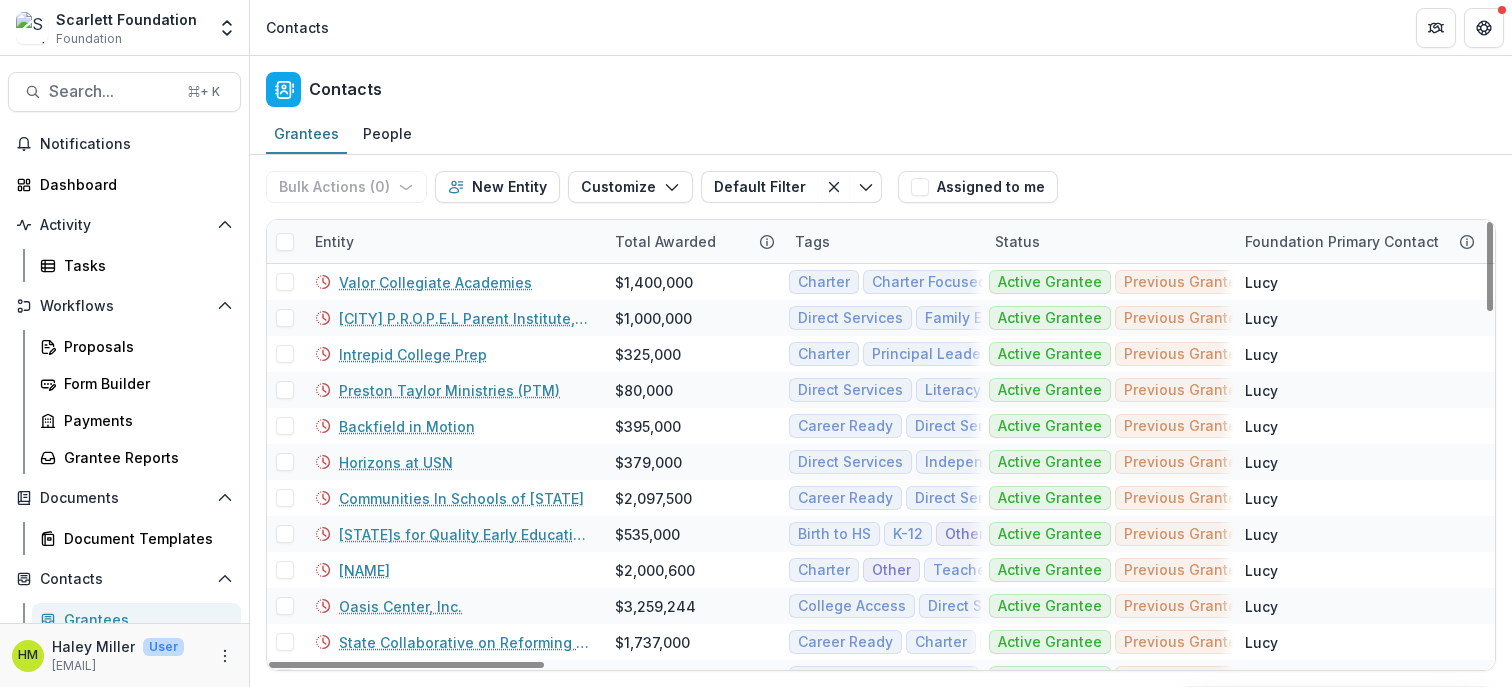 click on "Entity" at bounding box center [453, 241] 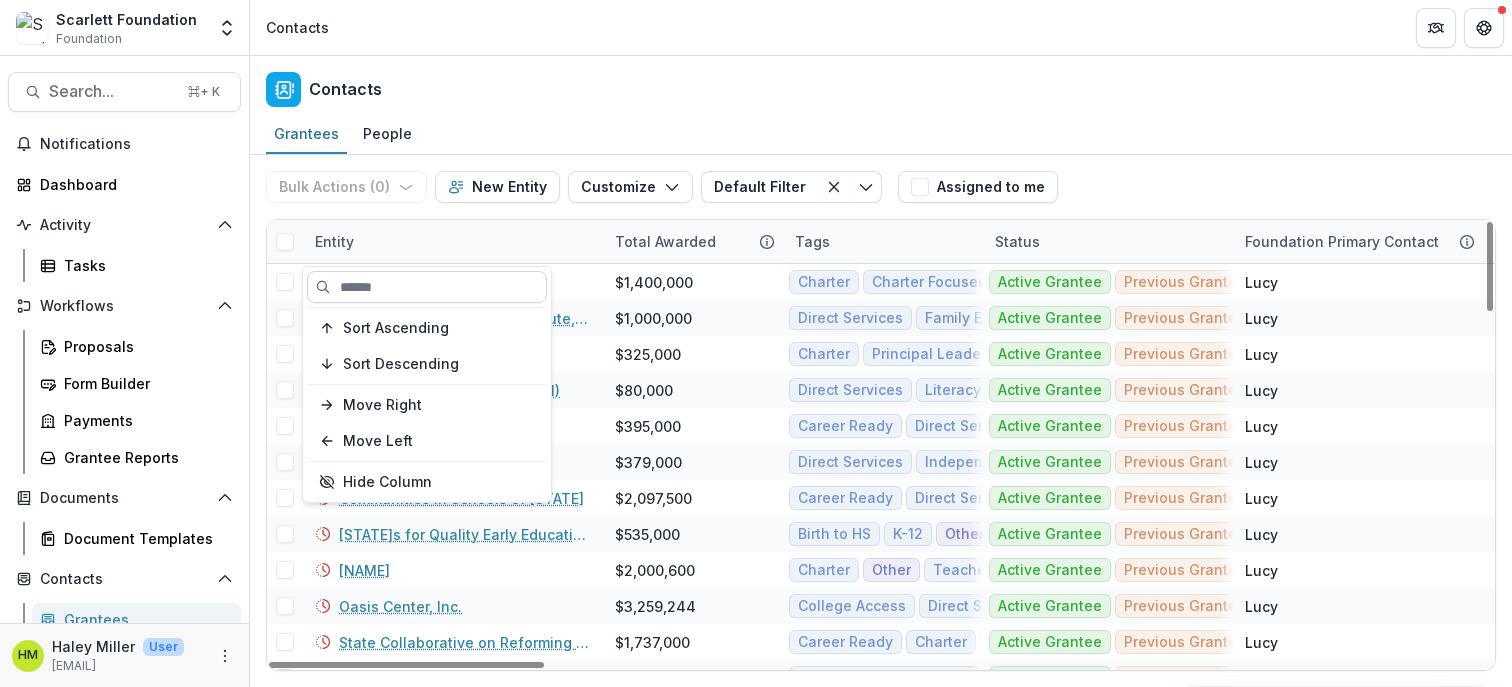 click at bounding box center (427, 287) 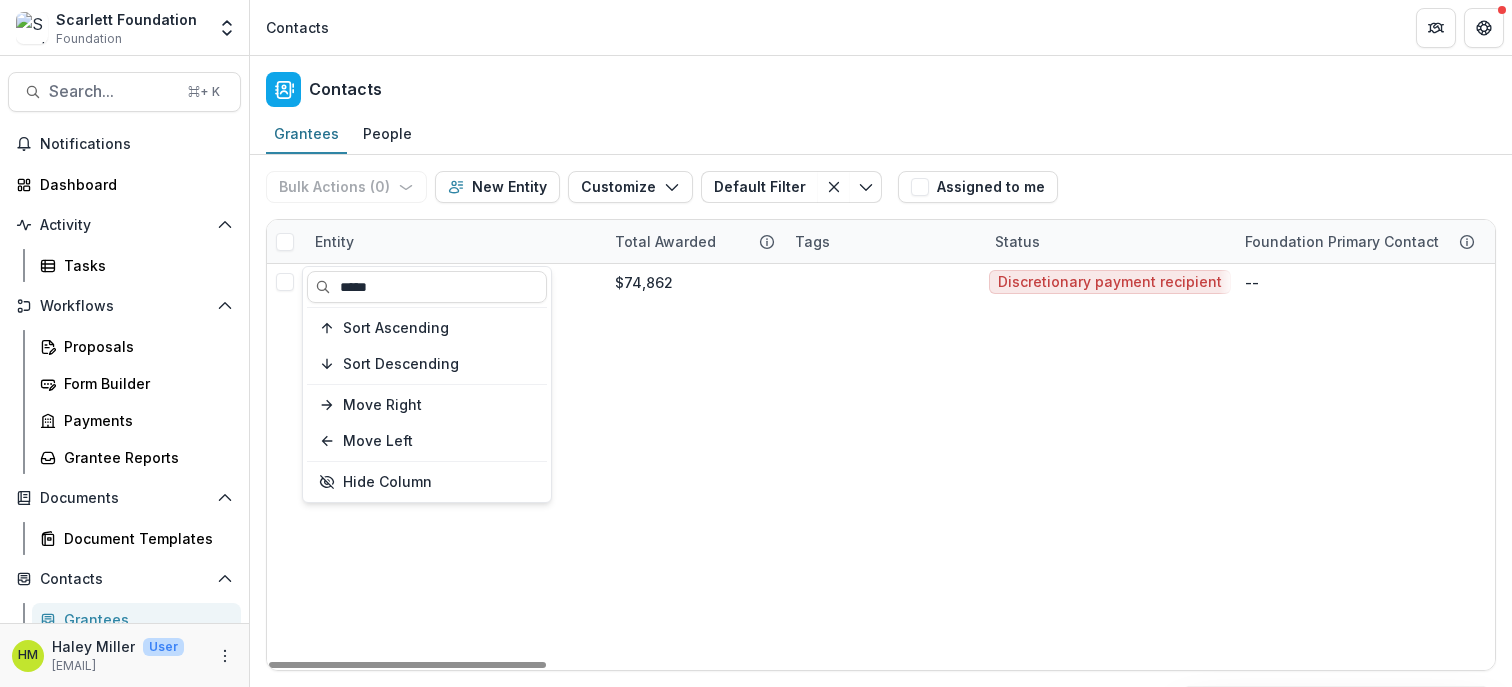 type on "*****" 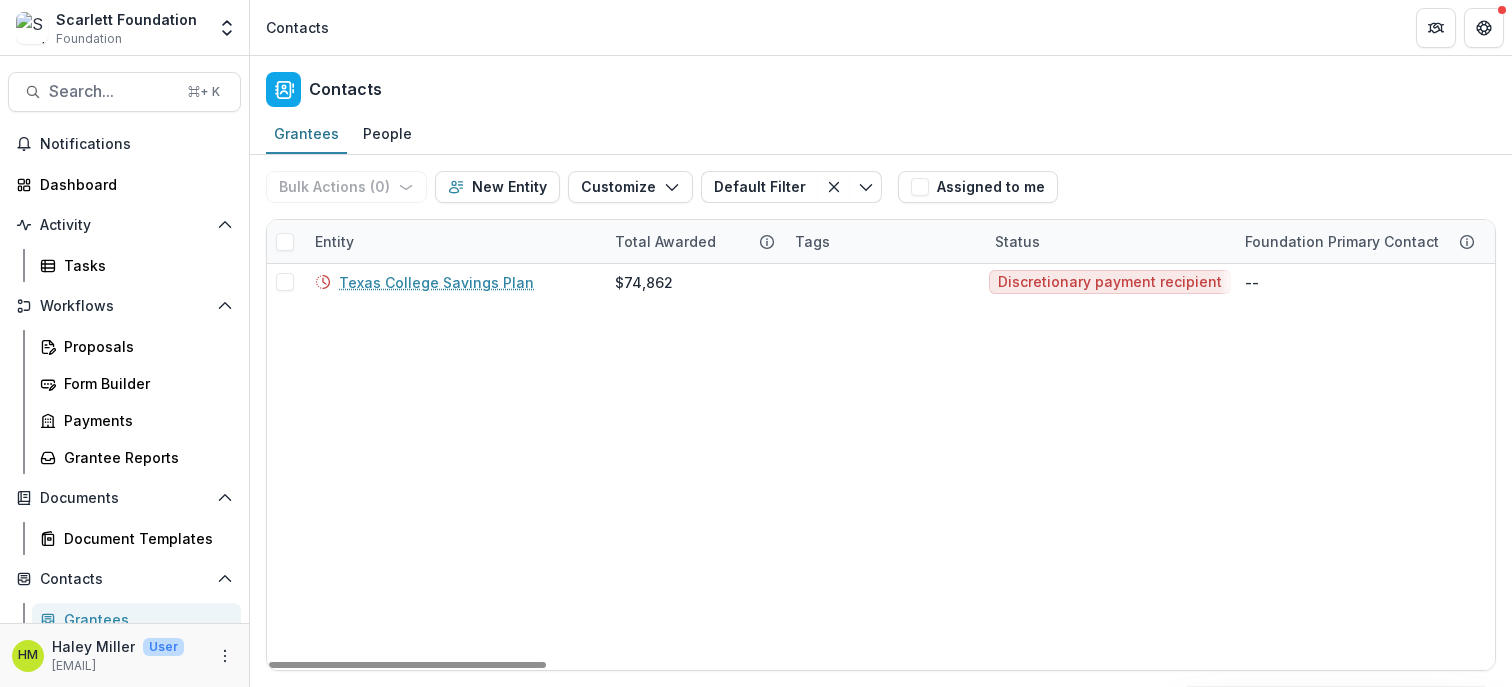 click on "[NAME] [NUMBER] Discretionary payment recipient -- -- Organization" at bounding box center [2975, 467] 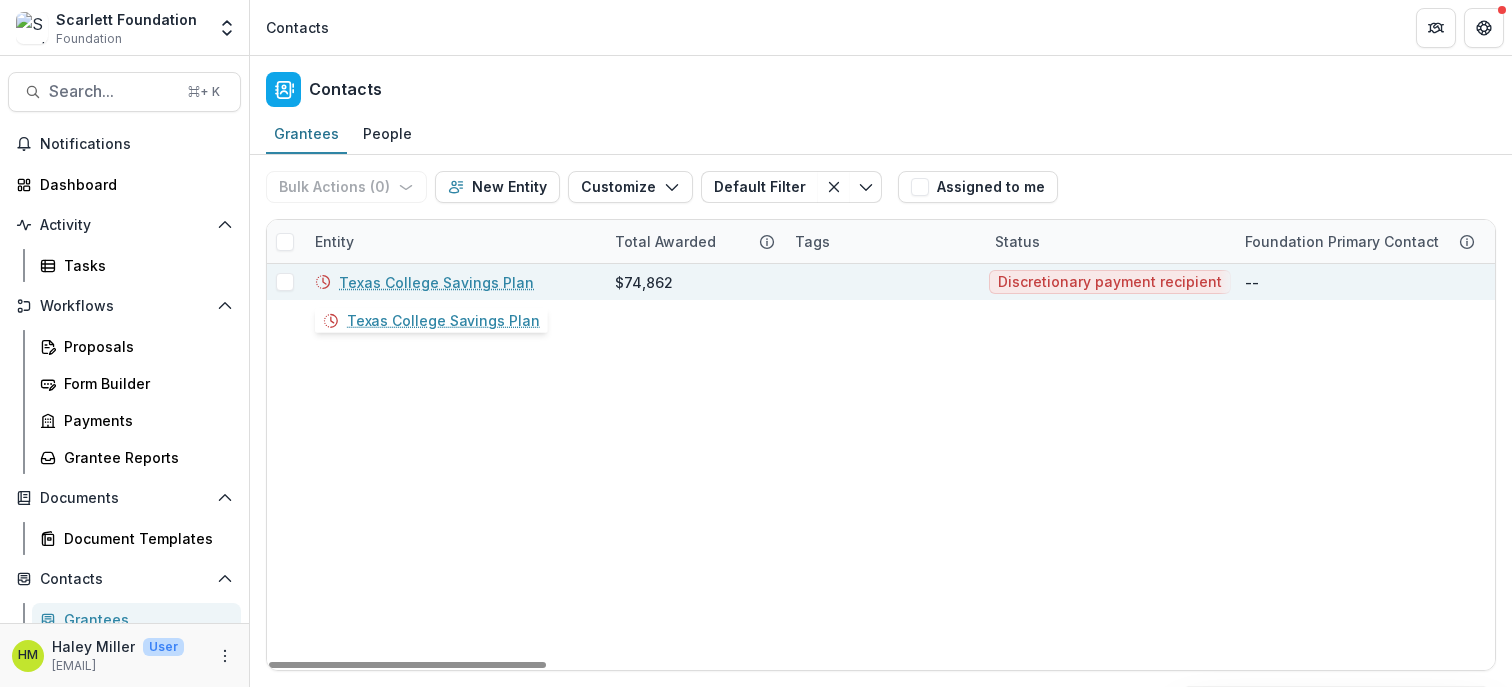 click on "Texas College Savings Plan" at bounding box center (436, 282) 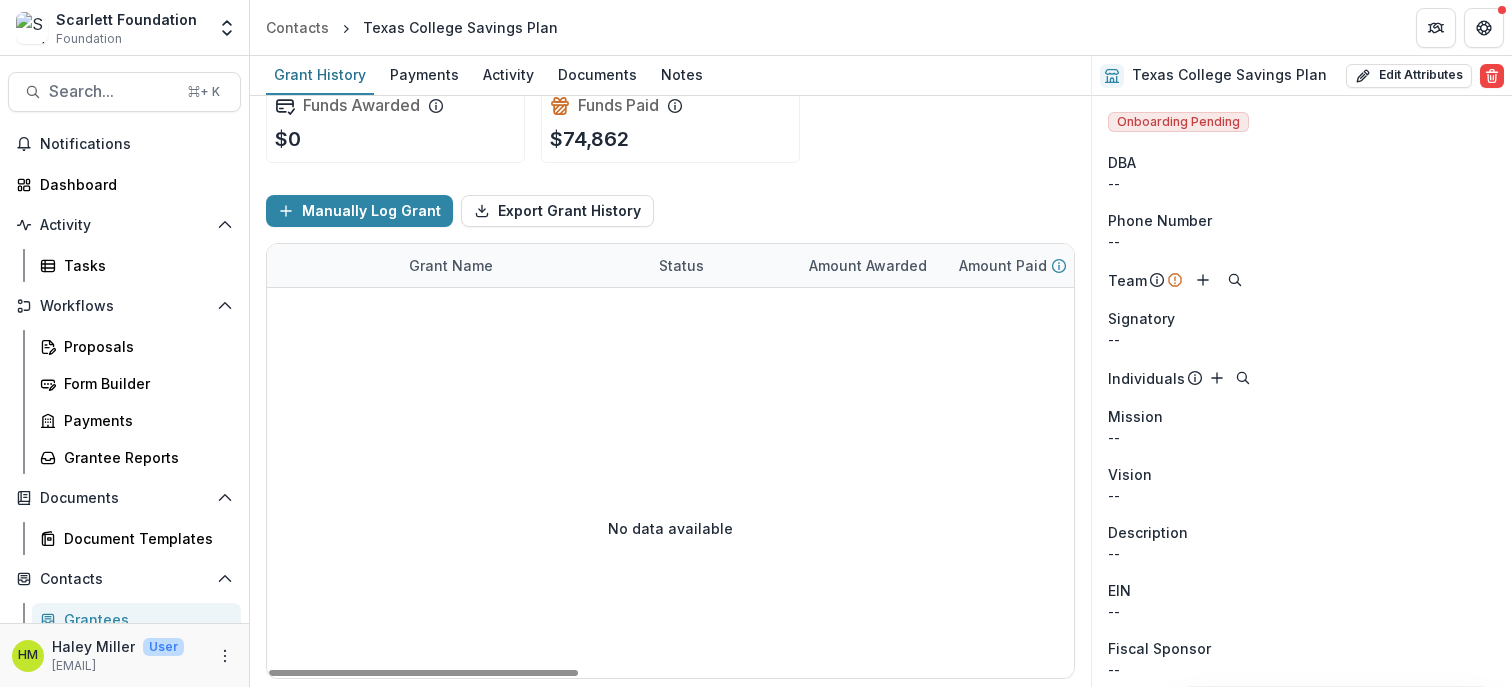 scroll, scrollTop: 0, scrollLeft: 0, axis: both 